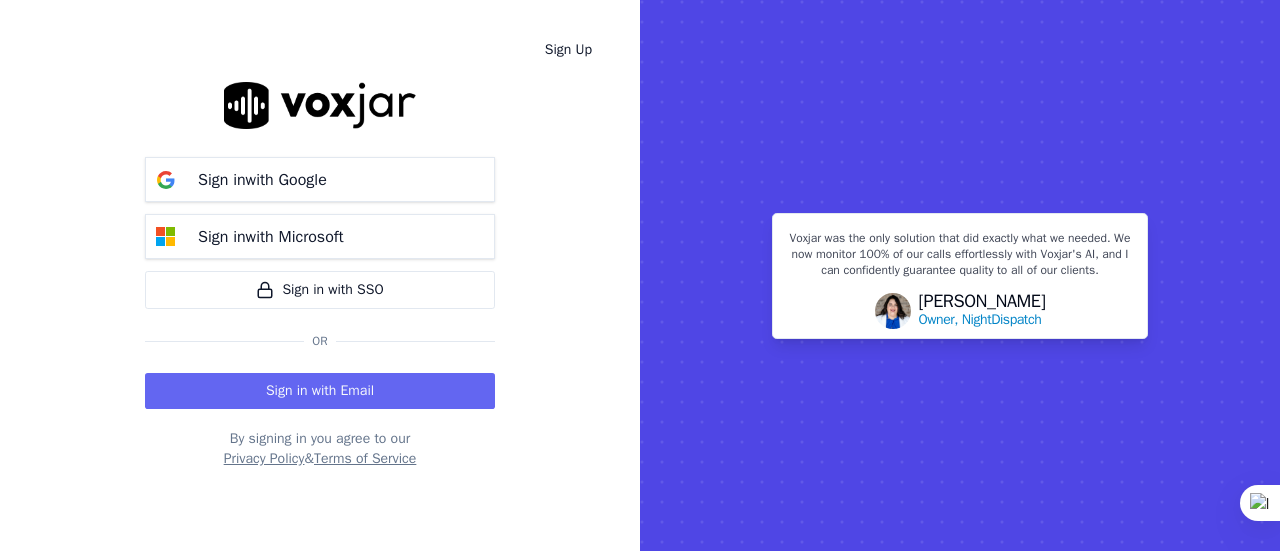 scroll, scrollTop: 0, scrollLeft: 0, axis: both 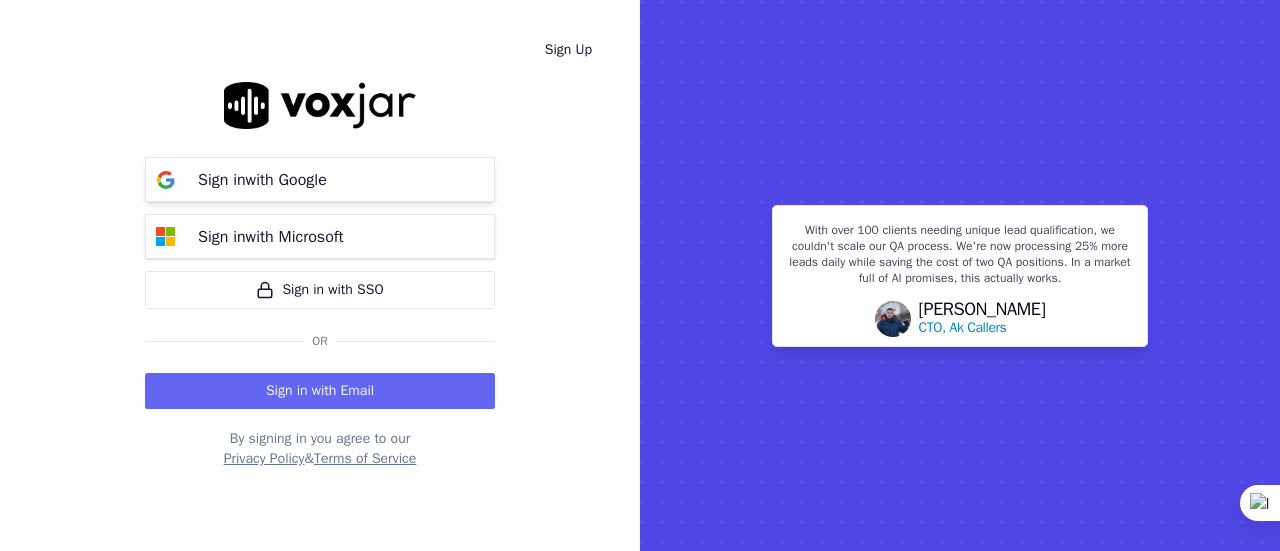 click on "Sign in  with Google" at bounding box center [320, 179] 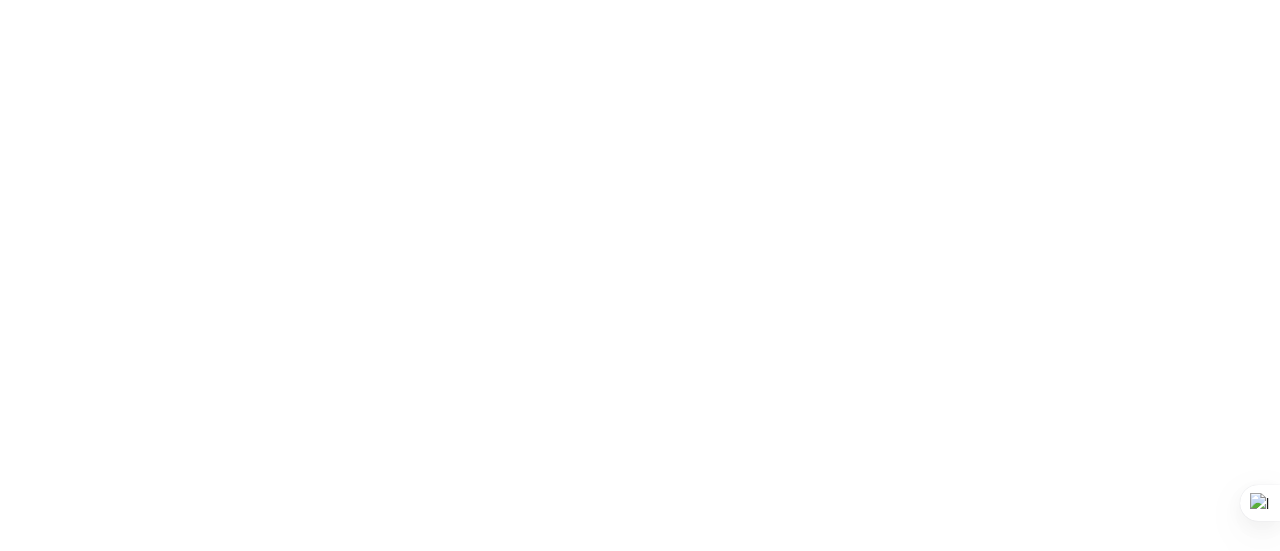 scroll, scrollTop: 0, scrollLeft: 0, axis: both 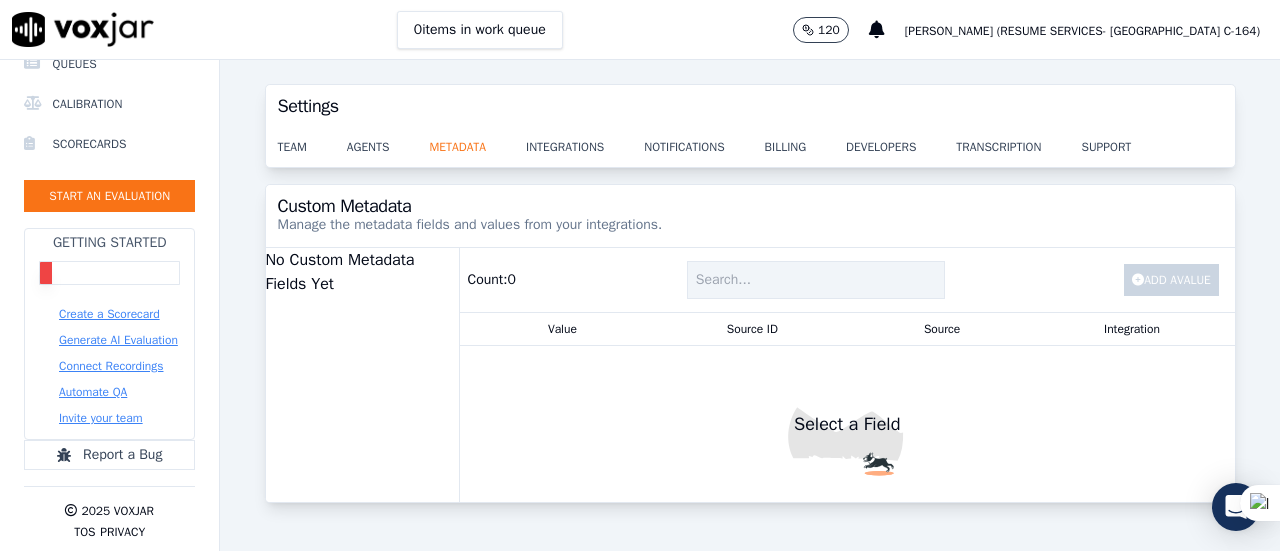 click on "Create a Scorecard" at bounding box center (109, 314) 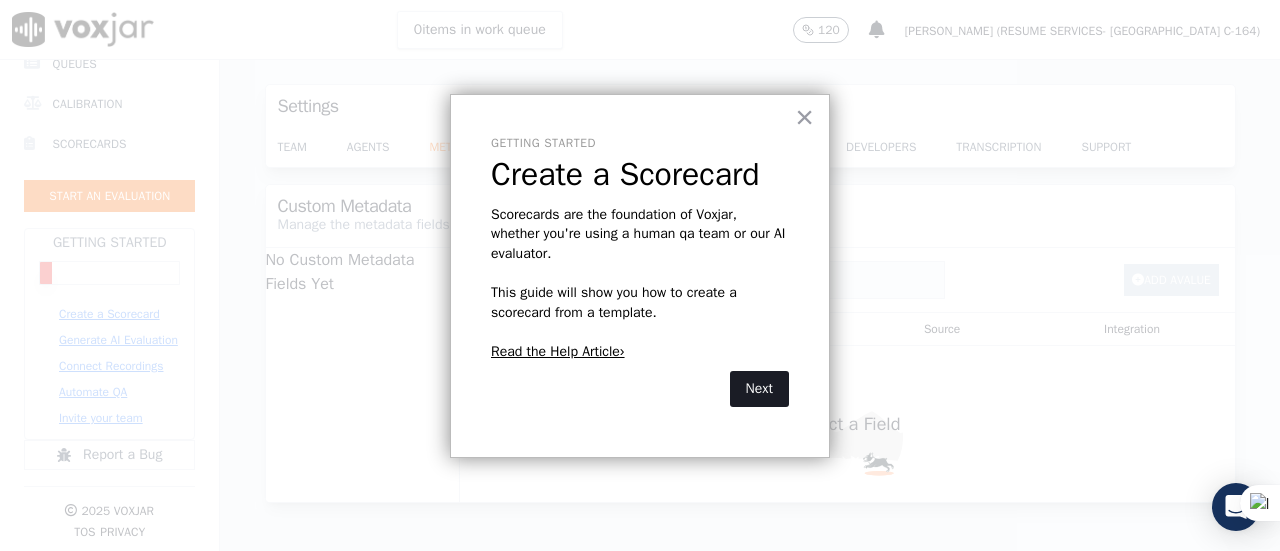 click on "Next" at bounding box center (759, 389) 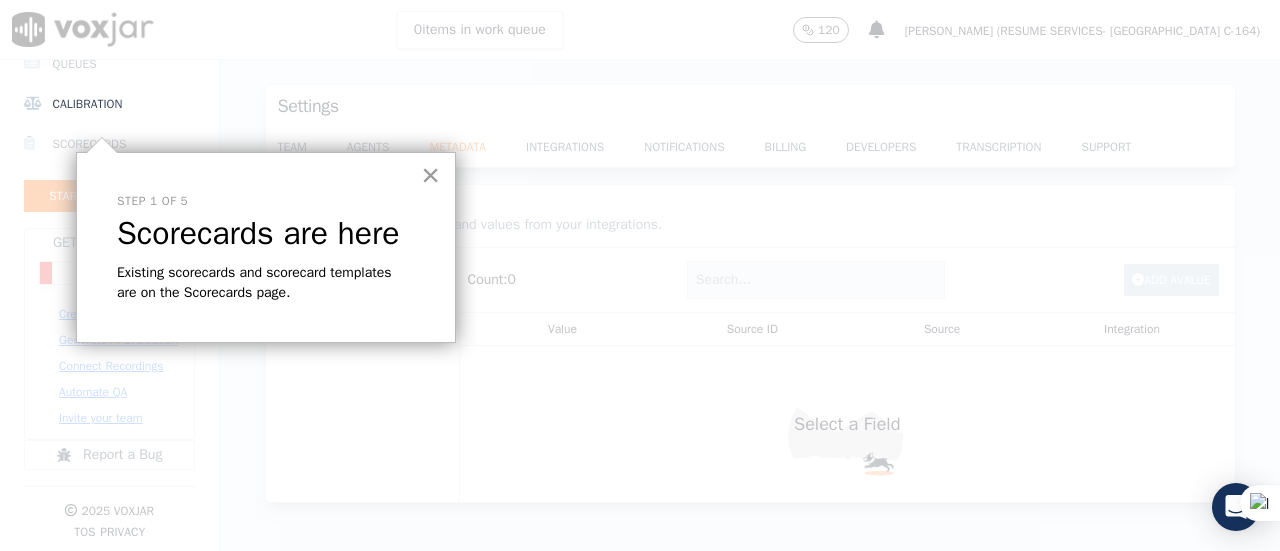 click on "×" at bounding box center (430, 175) 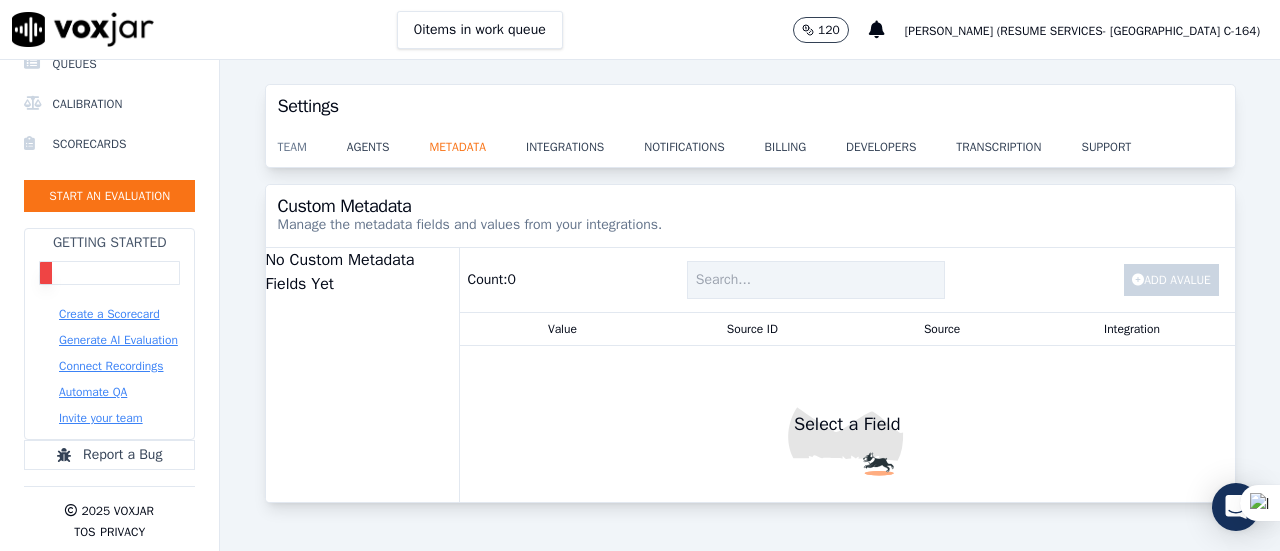 click on "team" at bounding box center [312, 141] 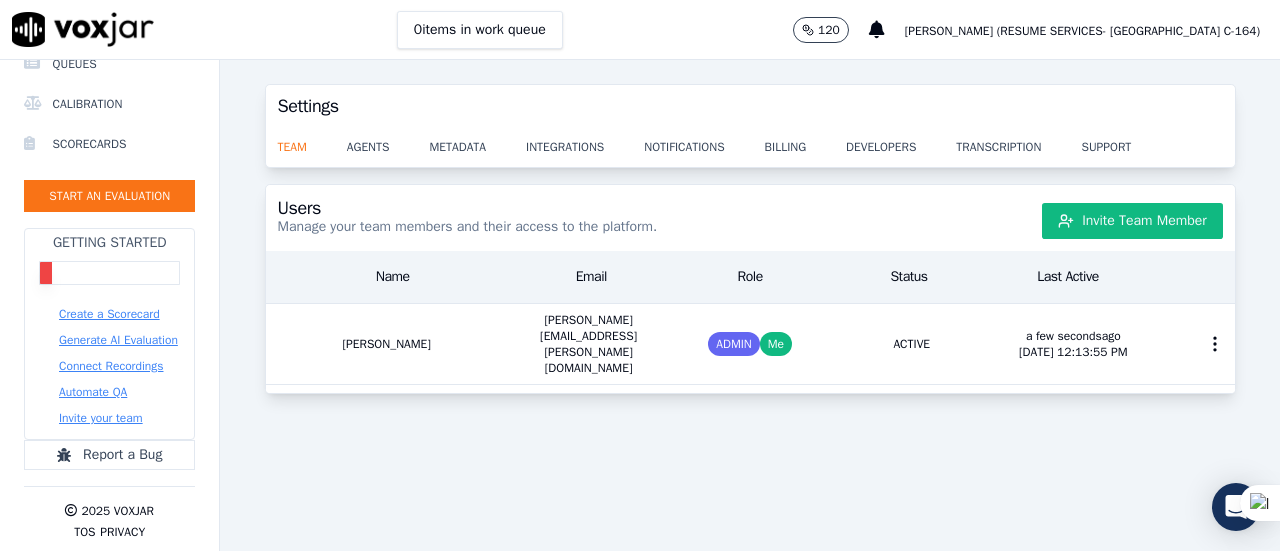 click on "Generate AI Evaluation" at bounding box center [118, 340] 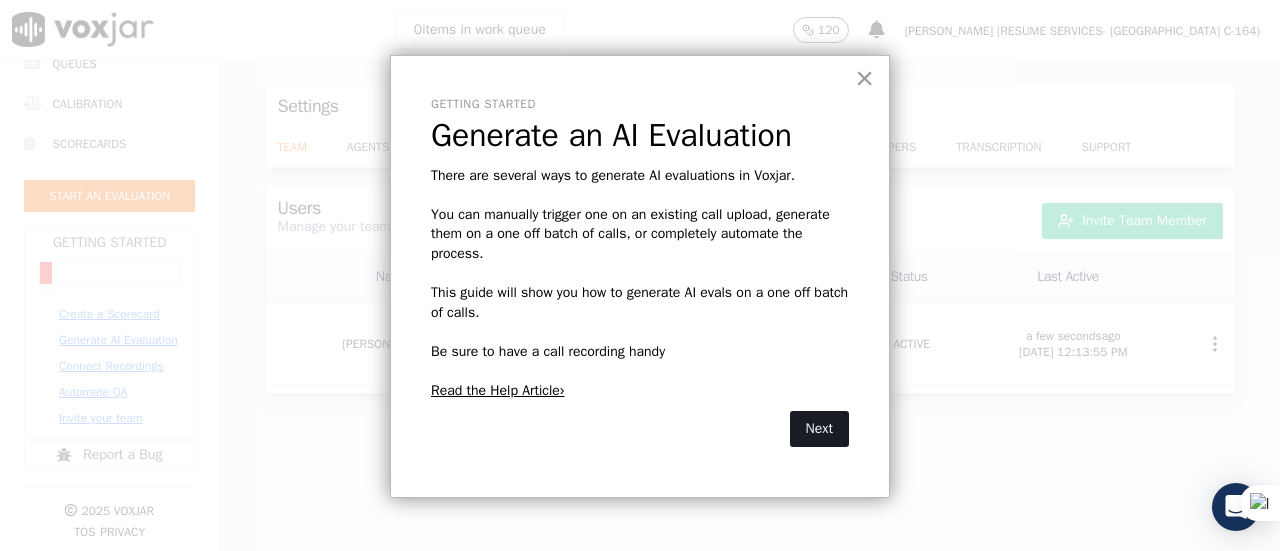 click on "Next" at bounding box center [819, 429] 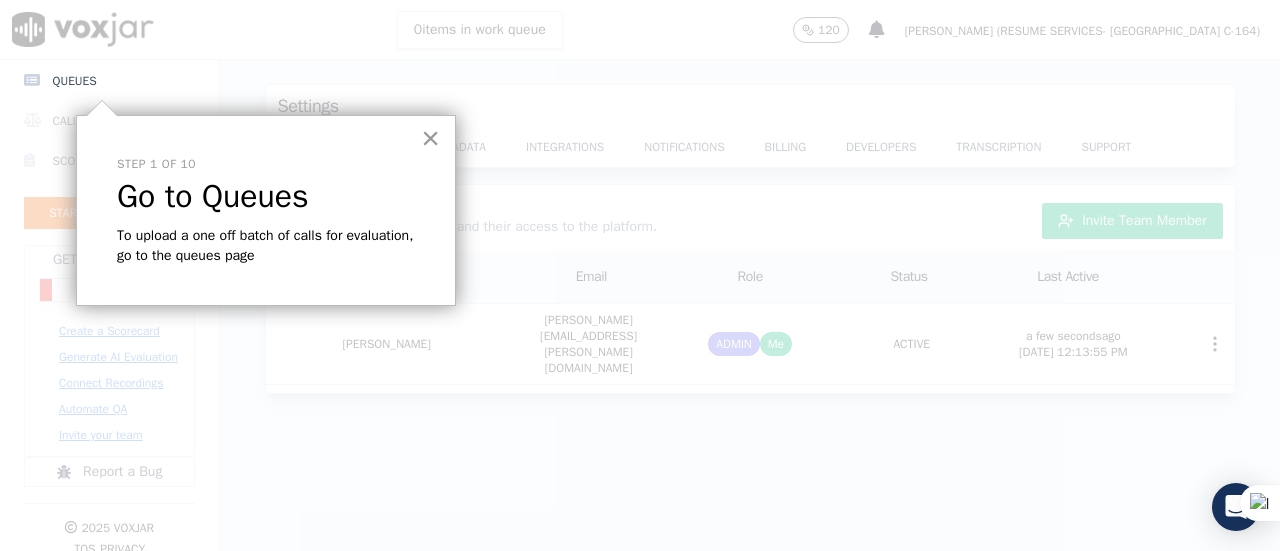 click on "×" at bounding box center [430, 138] 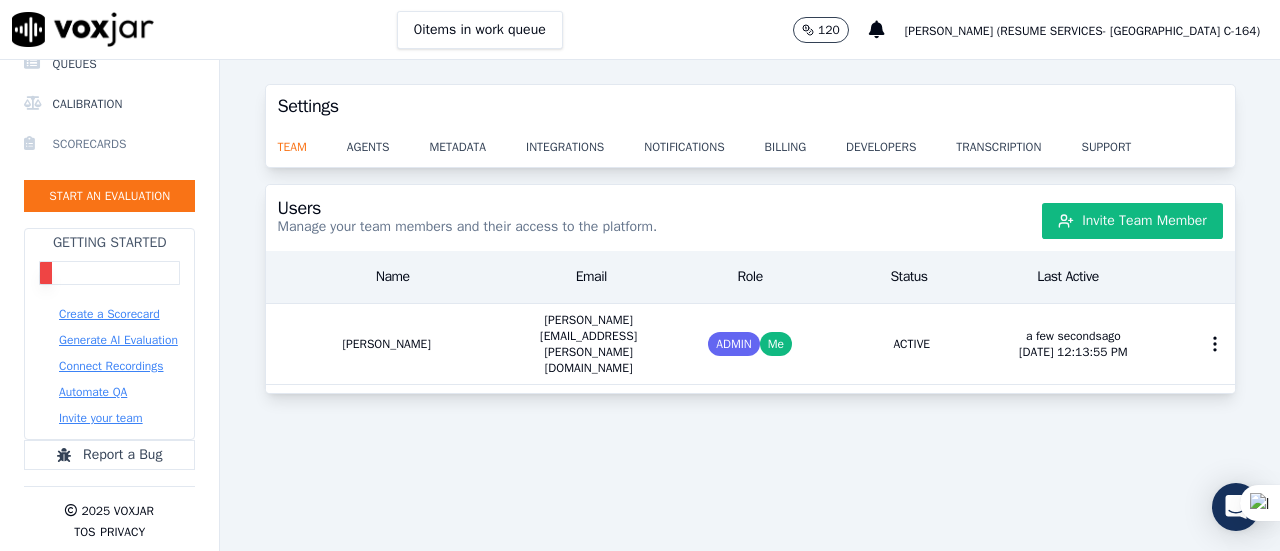 scroll, scrollTop: 327, scrollLeft: 0, axis: vertical 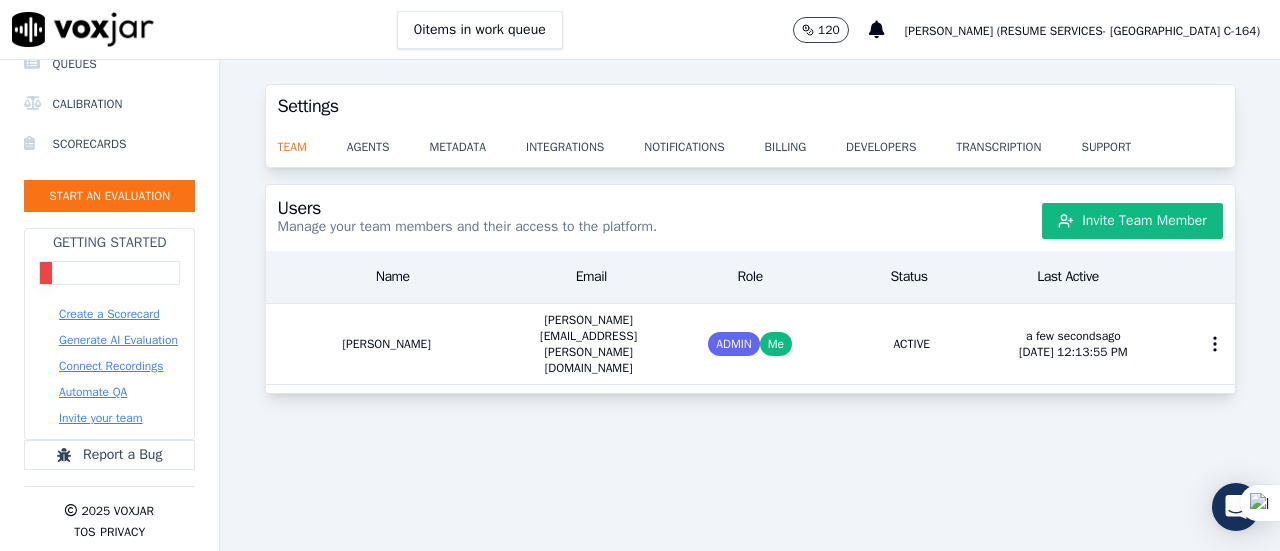 click on "Connect Recordings" at bounding box center (111, 366) 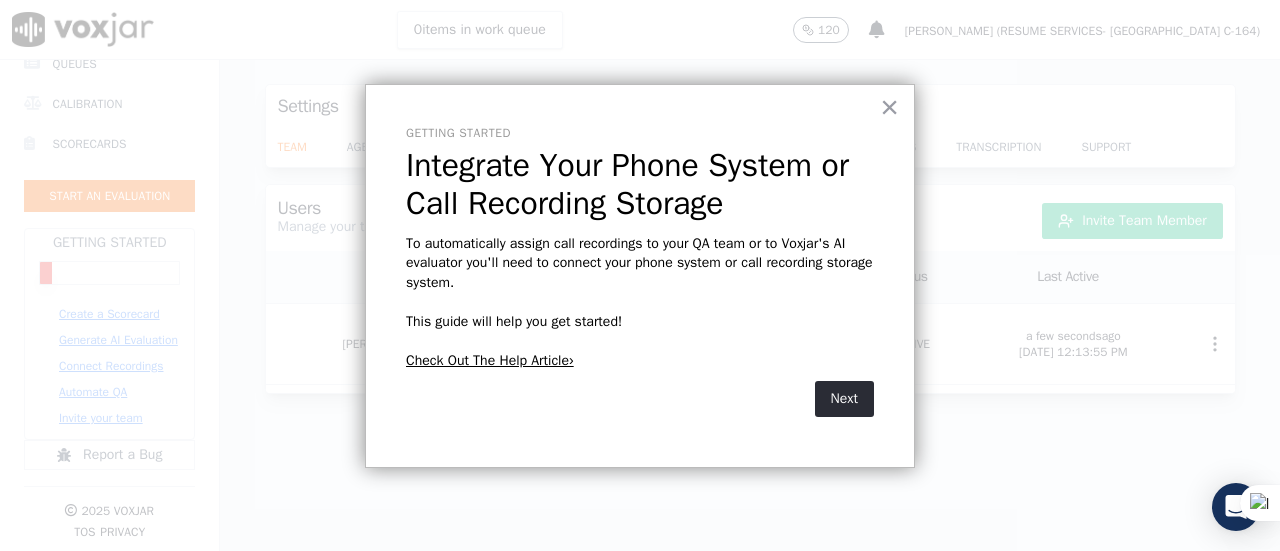 click at bounding box center [640, 275] 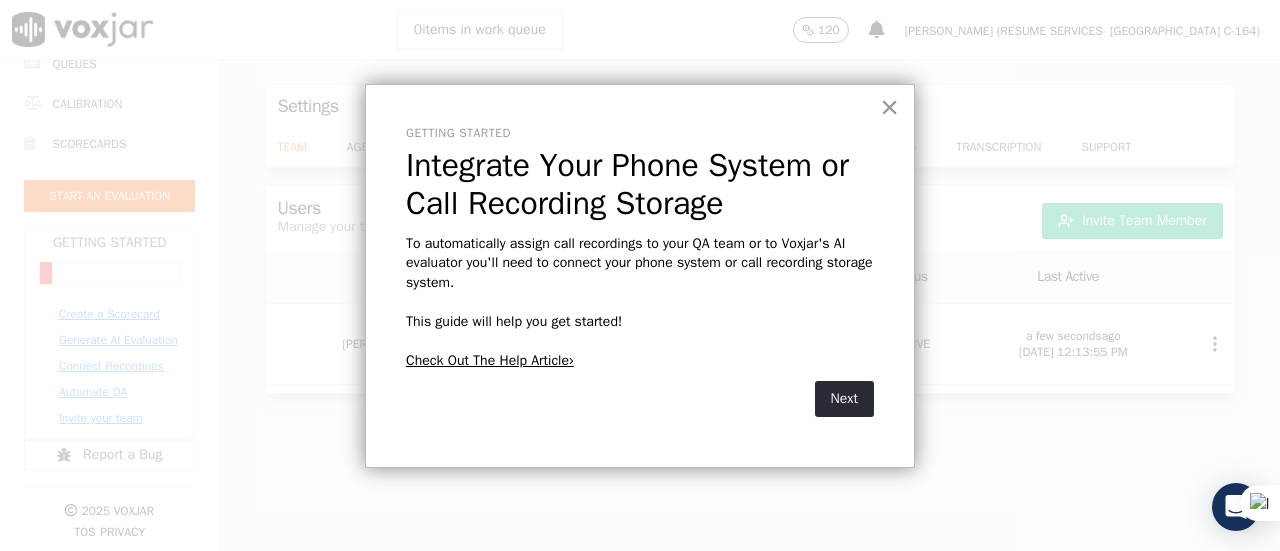 click on "×" at bounding box center (889, 107) 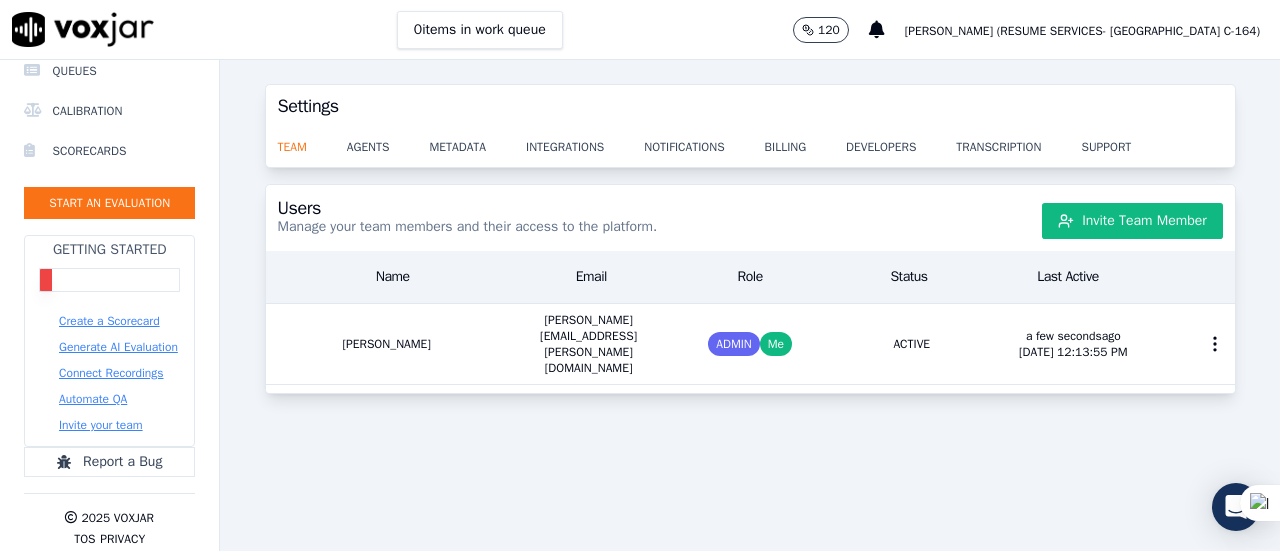 scroll, scrollTop: 310, scrollLeft: 0, axis: vertical 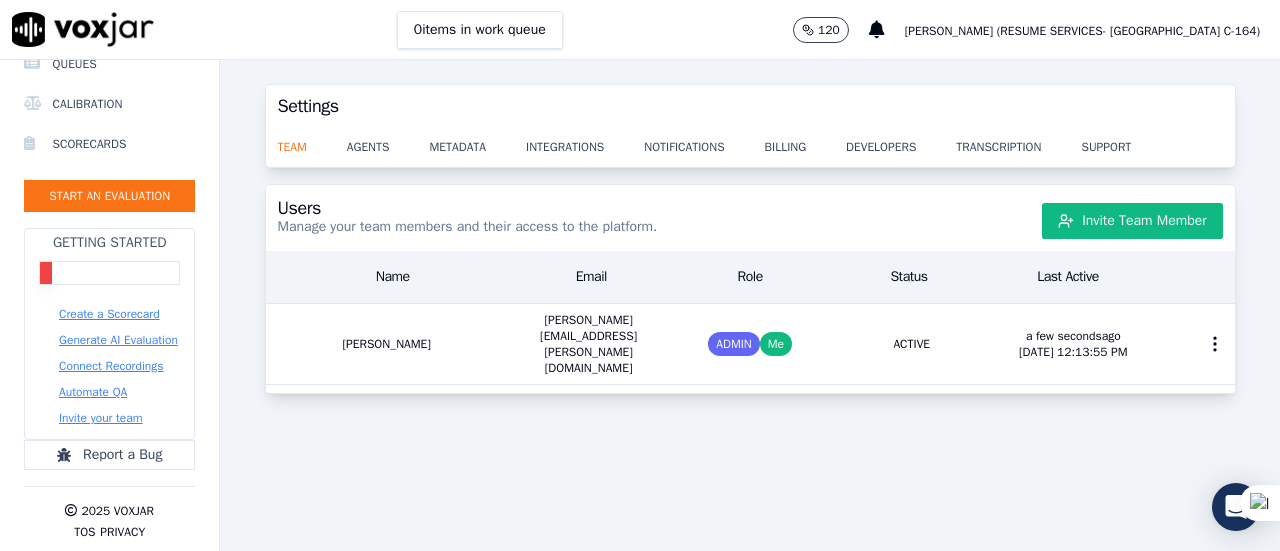 click on "Create a Scorecard" at bounding box center [109, 314] 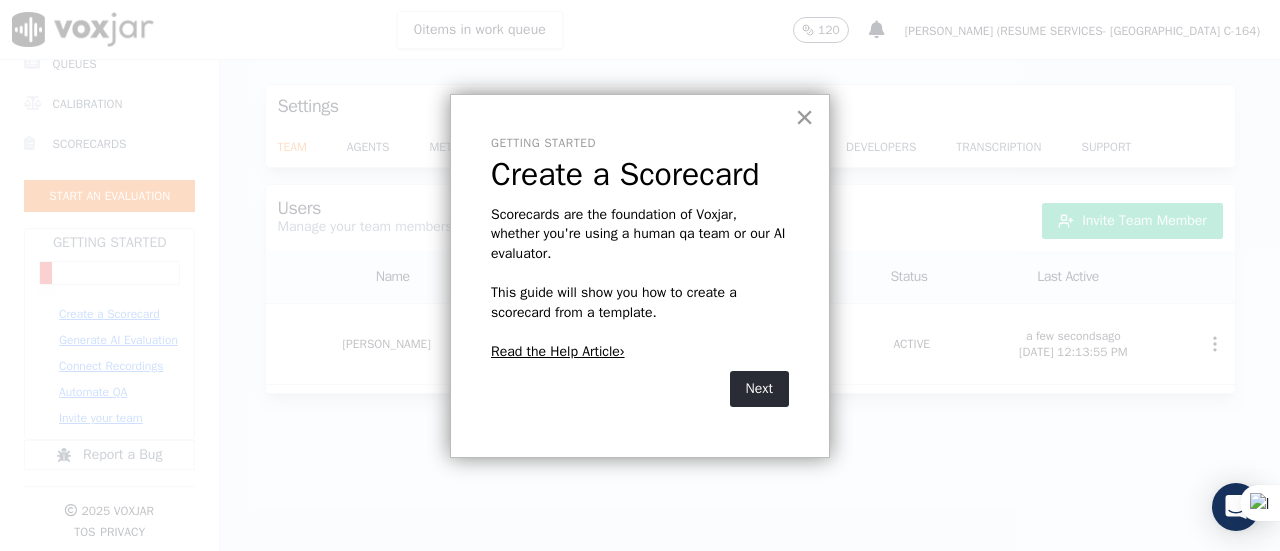 click on "×" at bounding box center [804, 117] 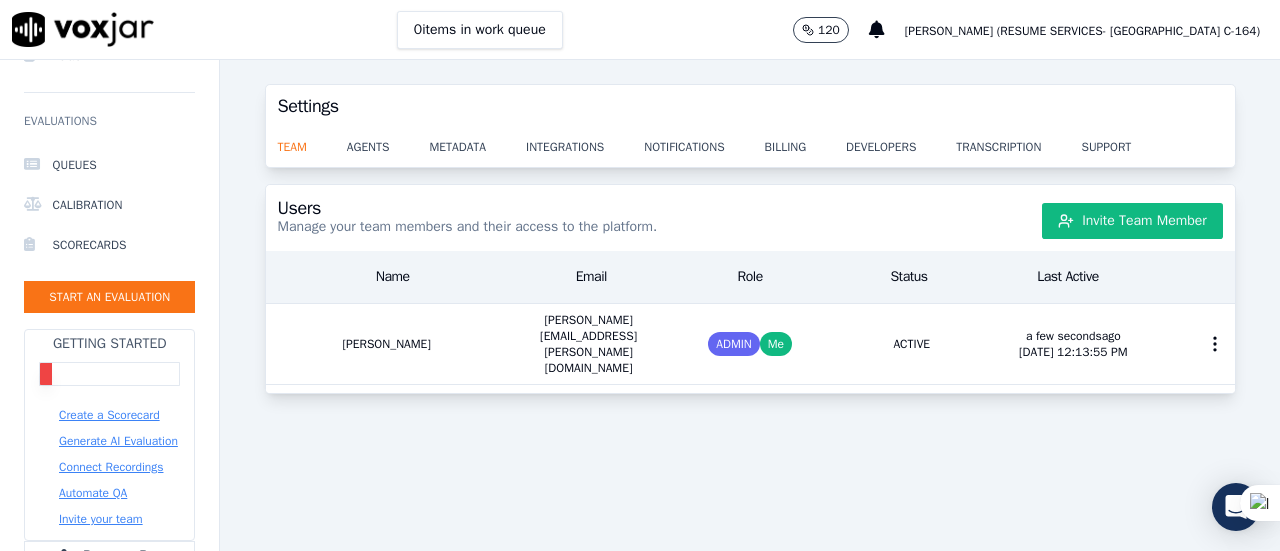 scroll, scrollTop: 199, scrollLeft: 0, axis: vertical 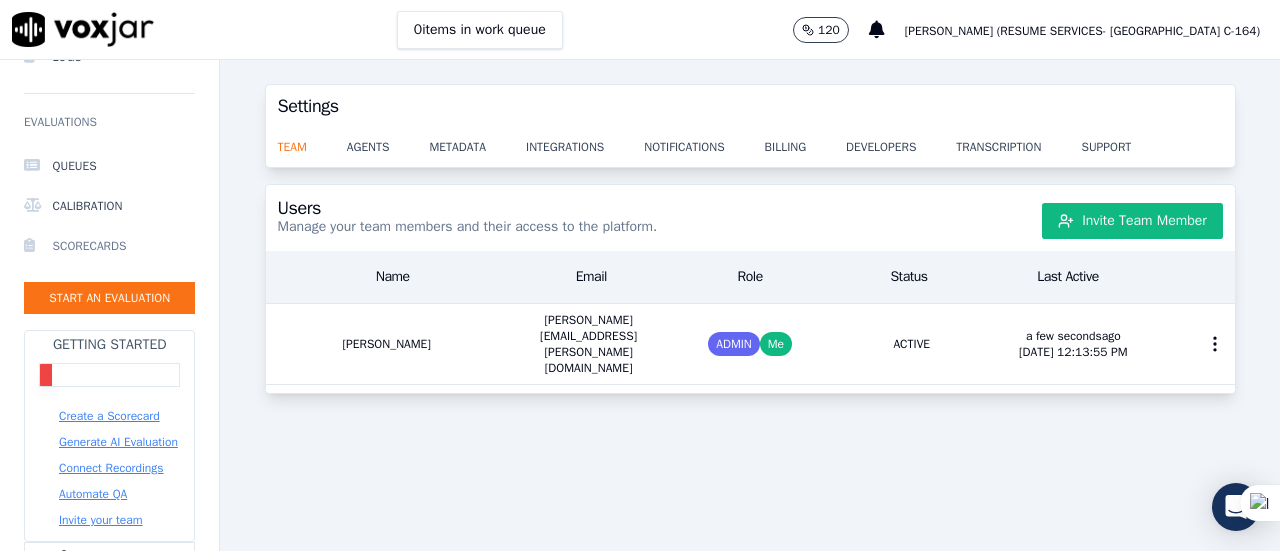 click on "Scorecards" at bounding box center (109, 246) 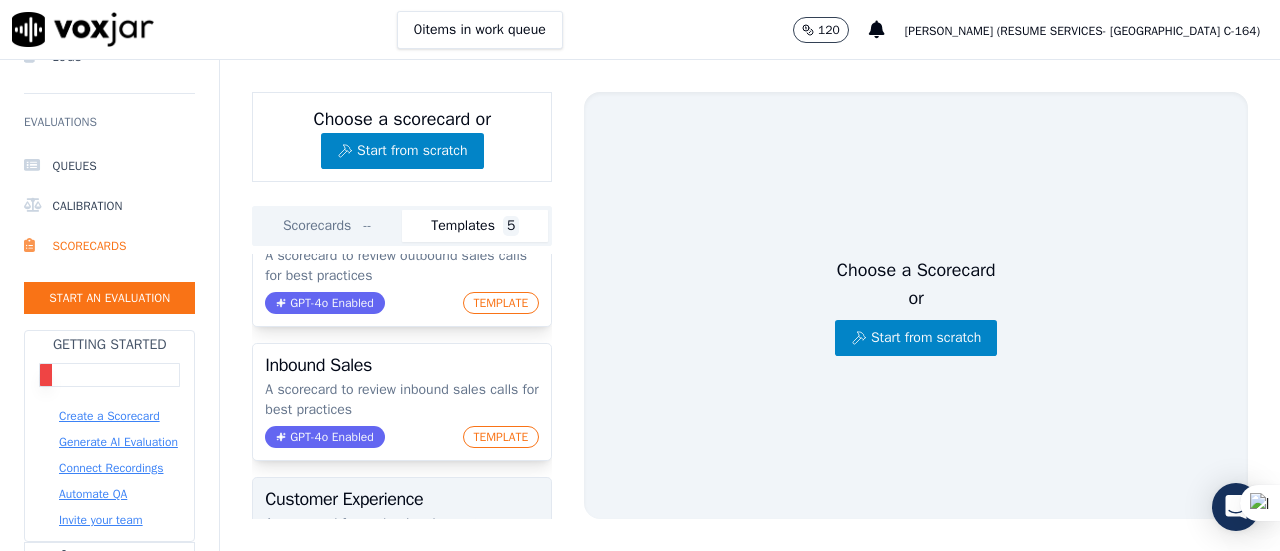 scroll, scrollTop: 0, scrollLeft: 0, axis: both 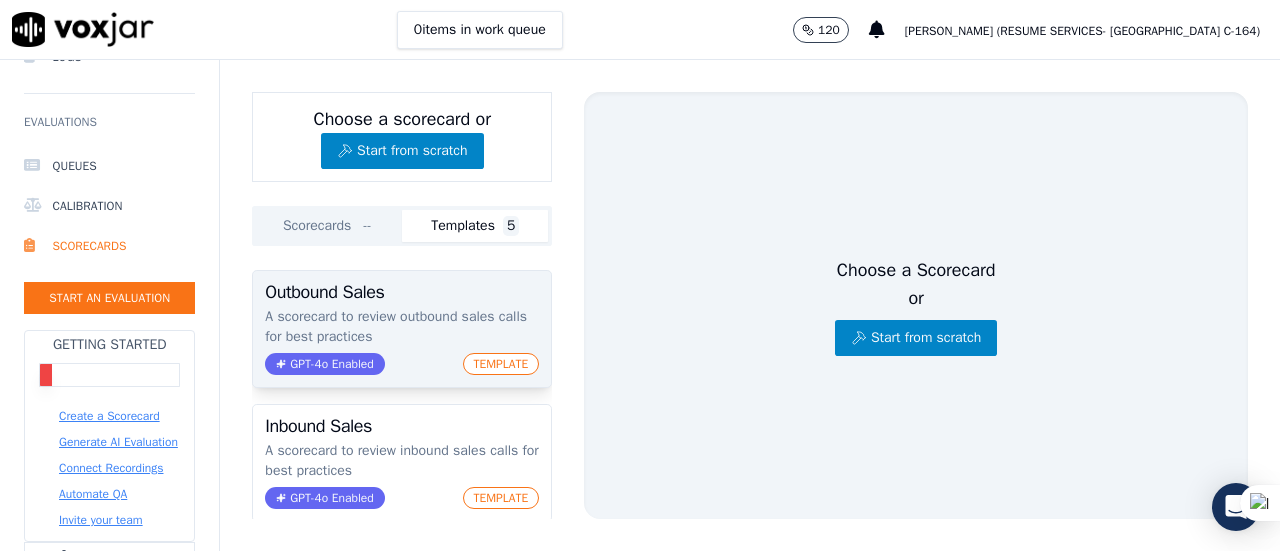 click on "TEMPLATE" 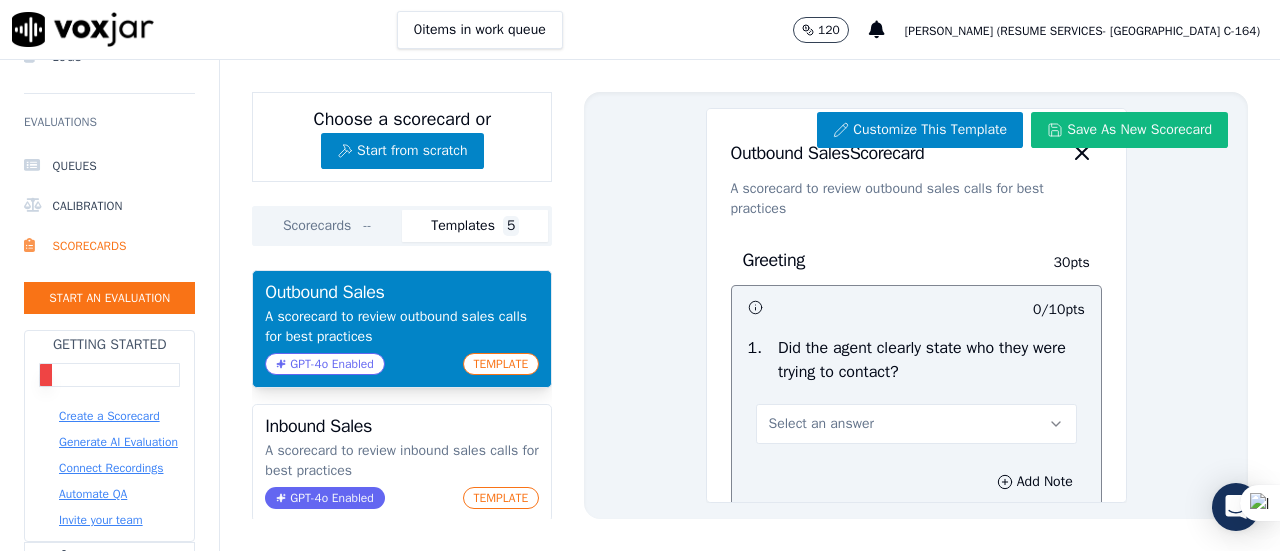 scroll, scrollTop: 153, scrollLeft: 0, axis: vertical 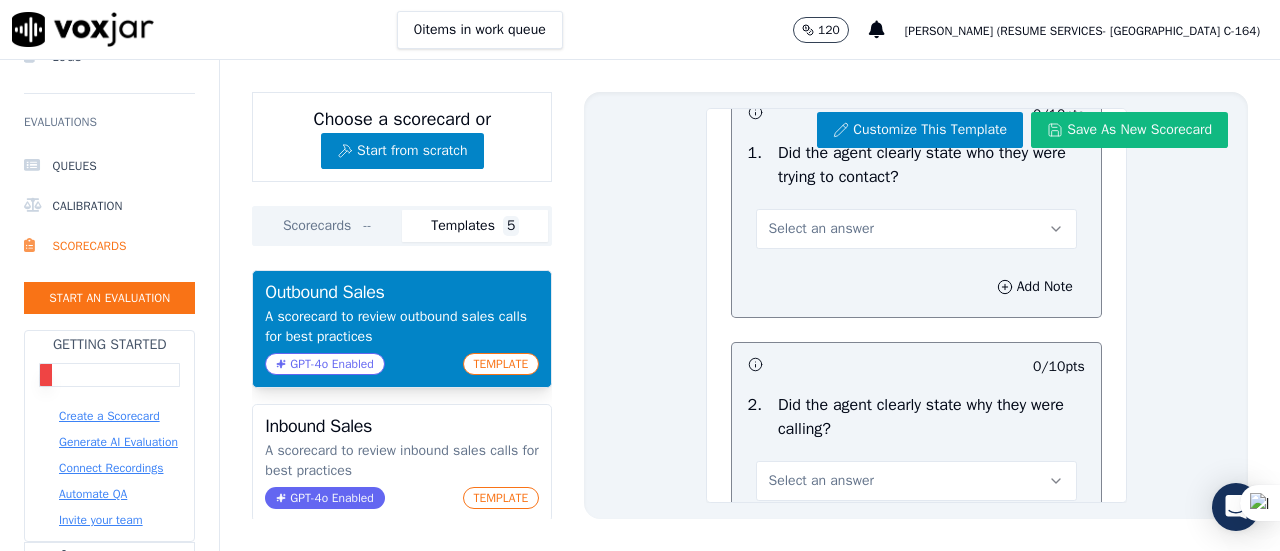 click on "Select an answer" at bounding box center [916, 229] 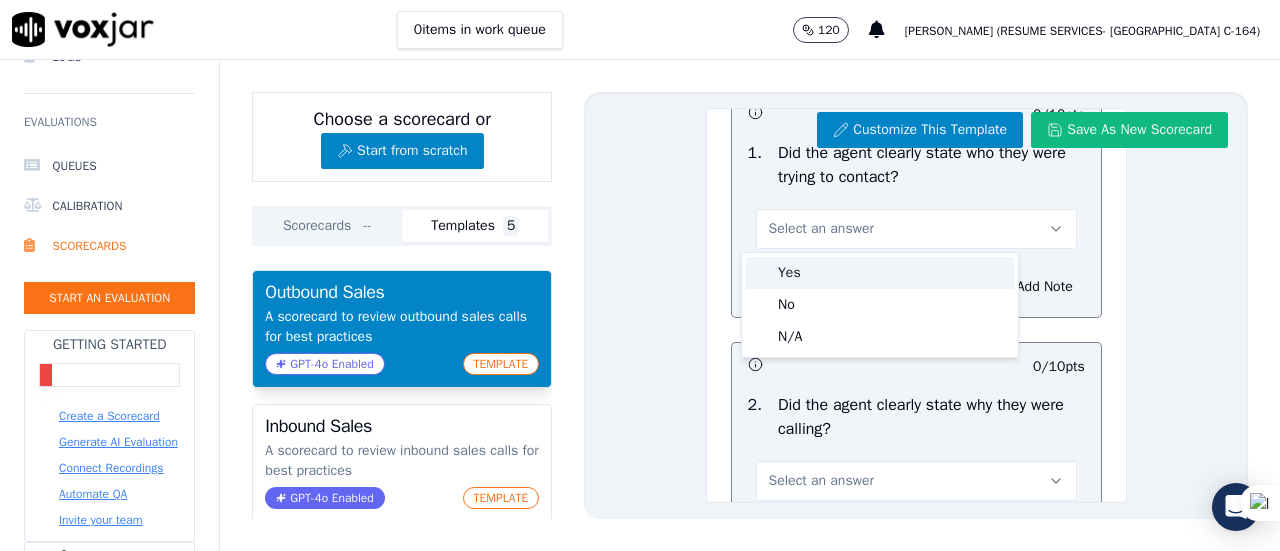 click on "Yes" at bounding box center (880, 273) 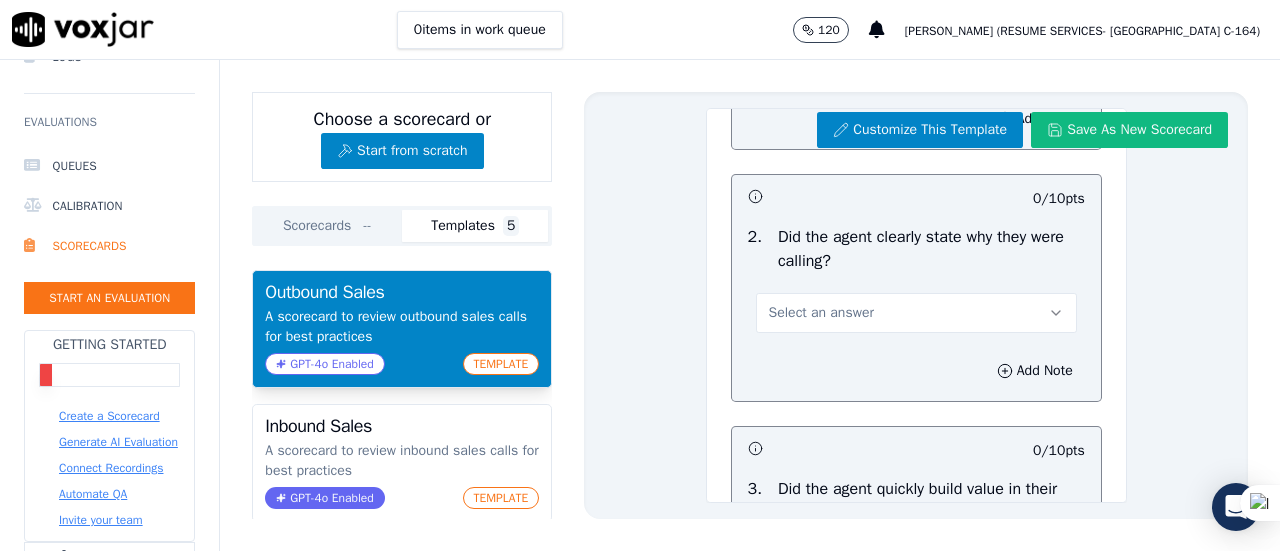 scroll, scrollTop: 387, scrollLeft: 0, axis: vertical 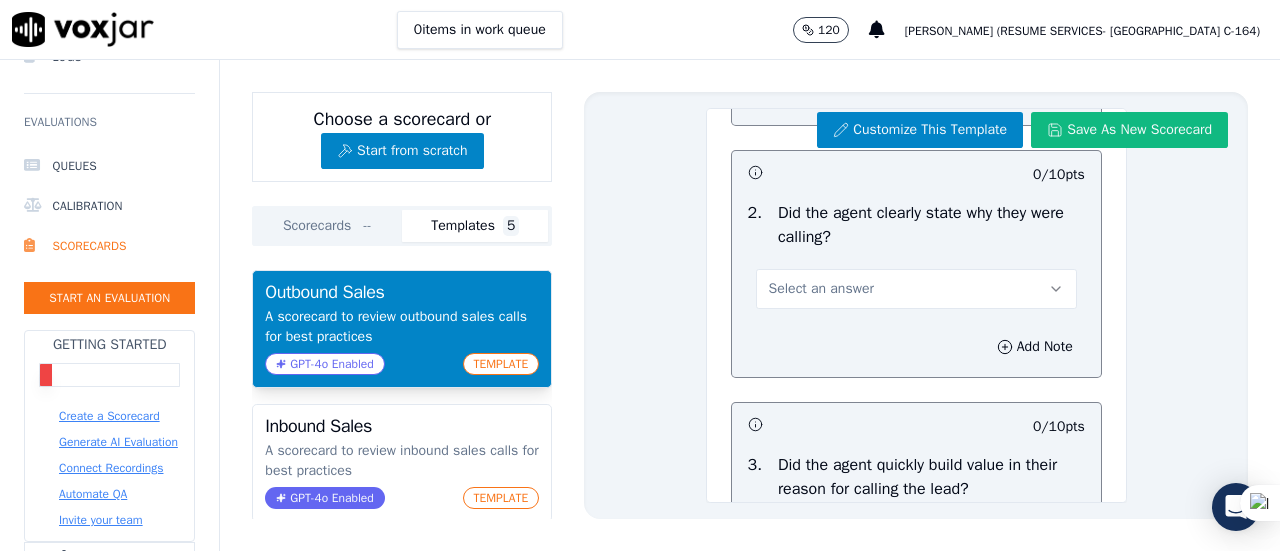 click on "Select an answer" at bounding box center [916, 289] 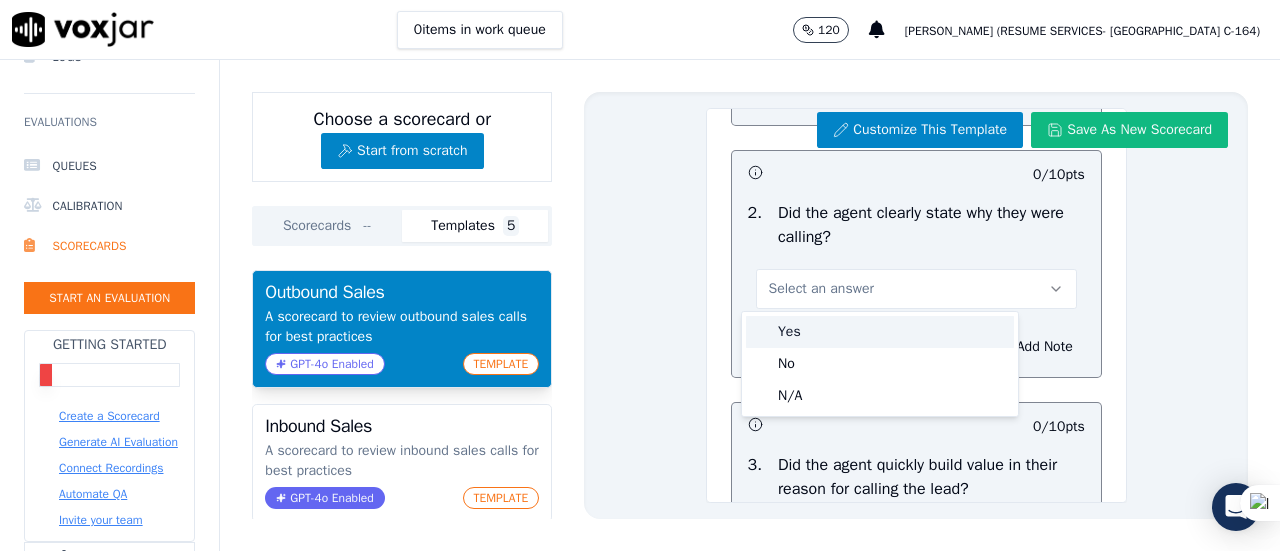 click on "Yes" at bounding box center [880, 332] 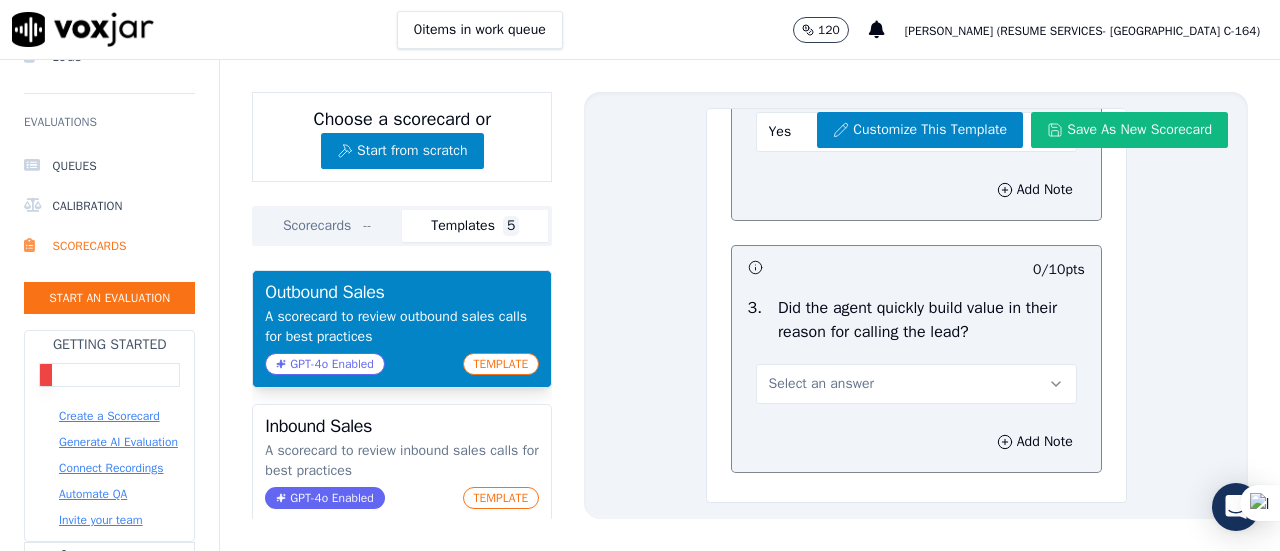 scroll, scrollTop: 637, scrollLeft: 0, axis: vertical 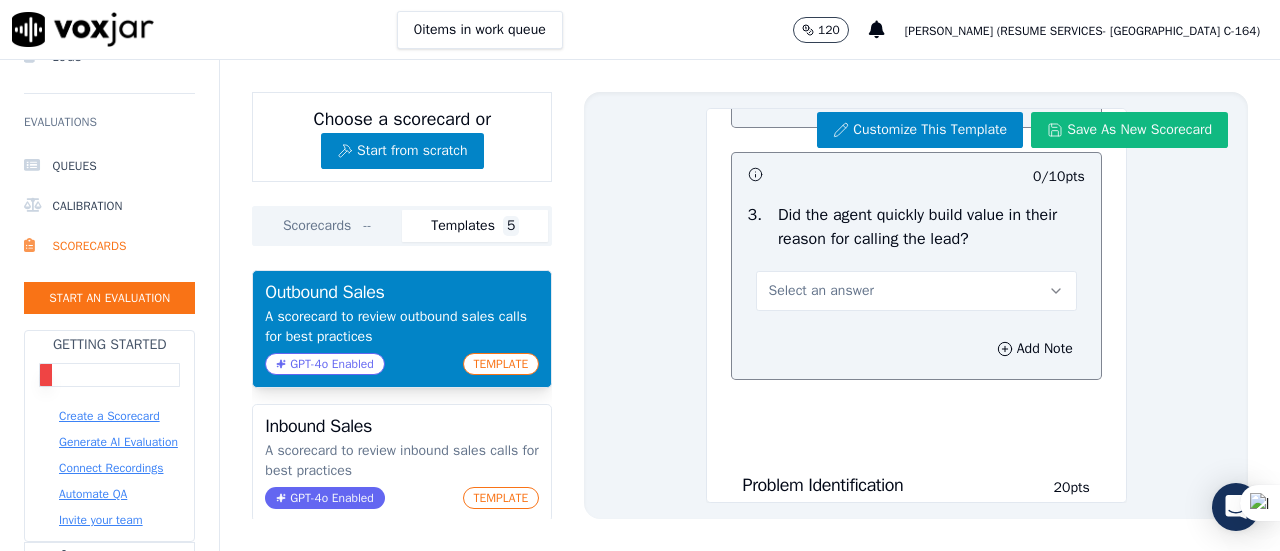 click on "Select an answer" at bounding box center [916, 291] 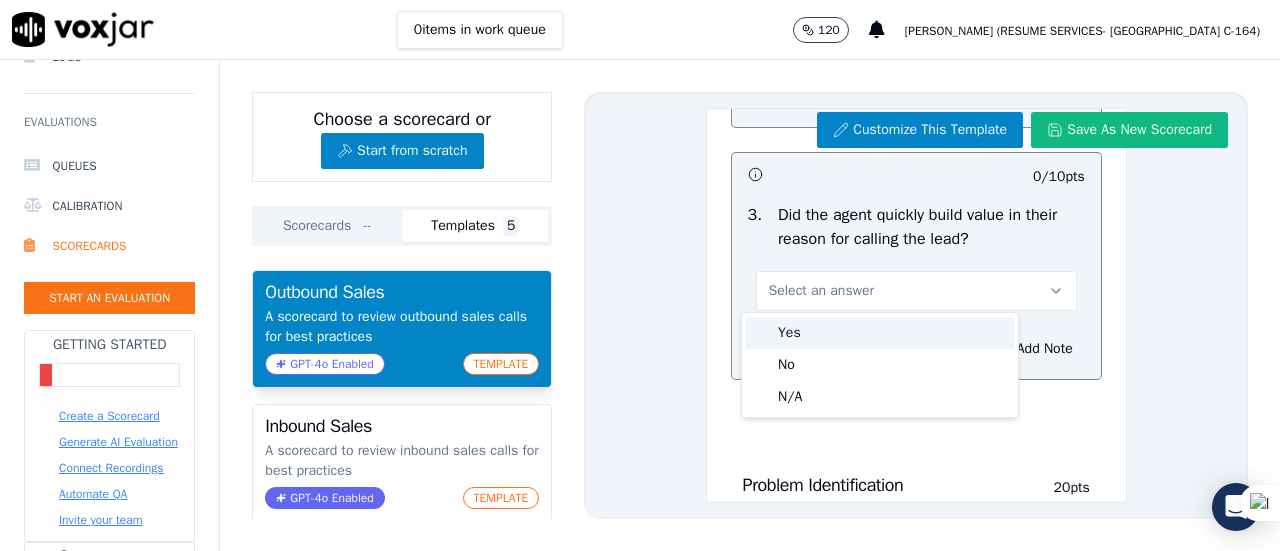 click on "Yes" at bounding box center [880, 333] 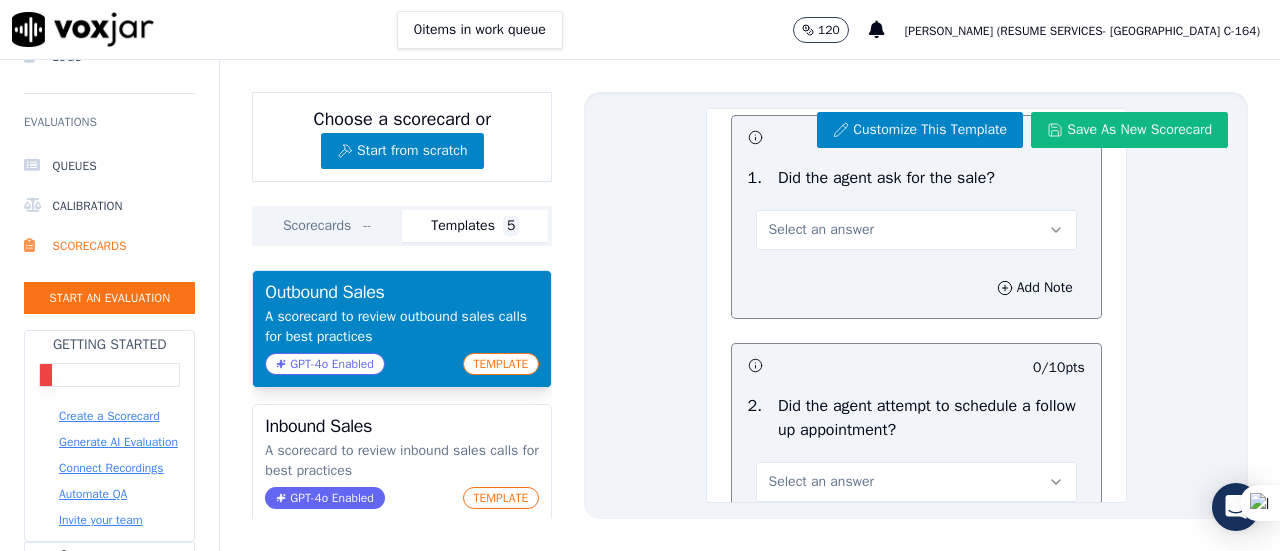 scroll, scrollTop: 2299, scrollLeft: 0, axis: vertical 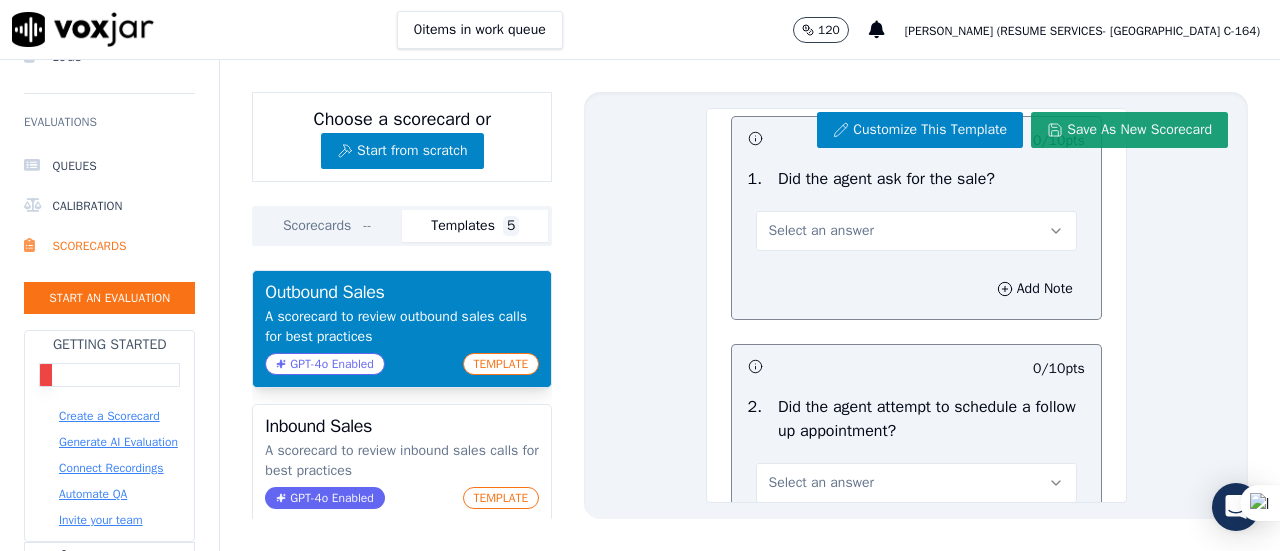 click on "Save As New Scorecard" 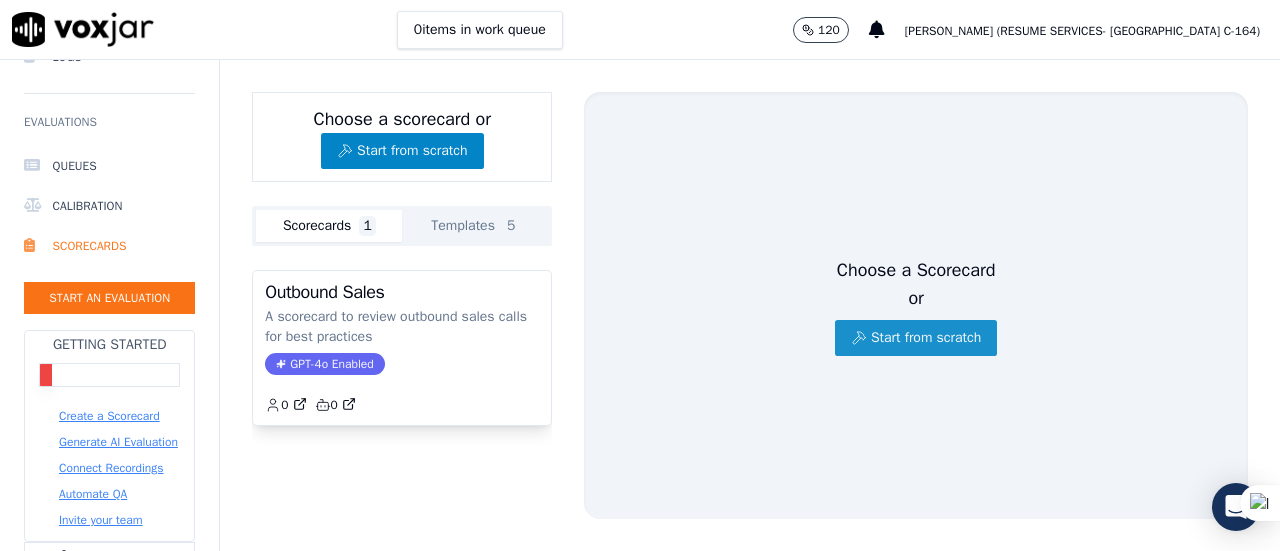 click on "Start from scratch" at bounding box center (916, 338) 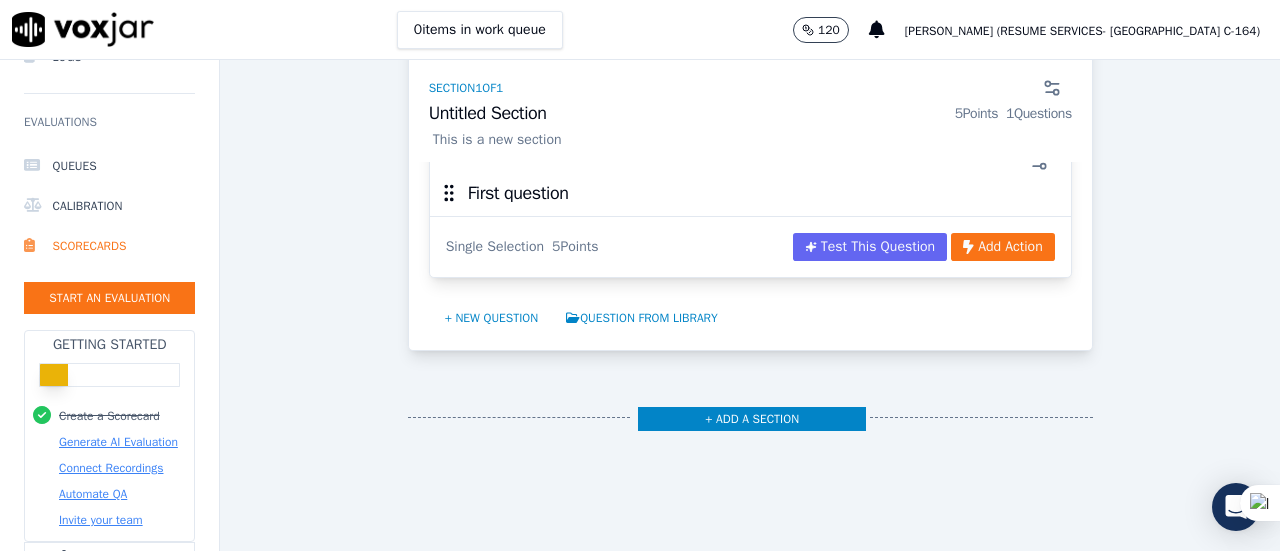 scroll, scrollTop: 335, scrollLeft: 0, axis: vertical 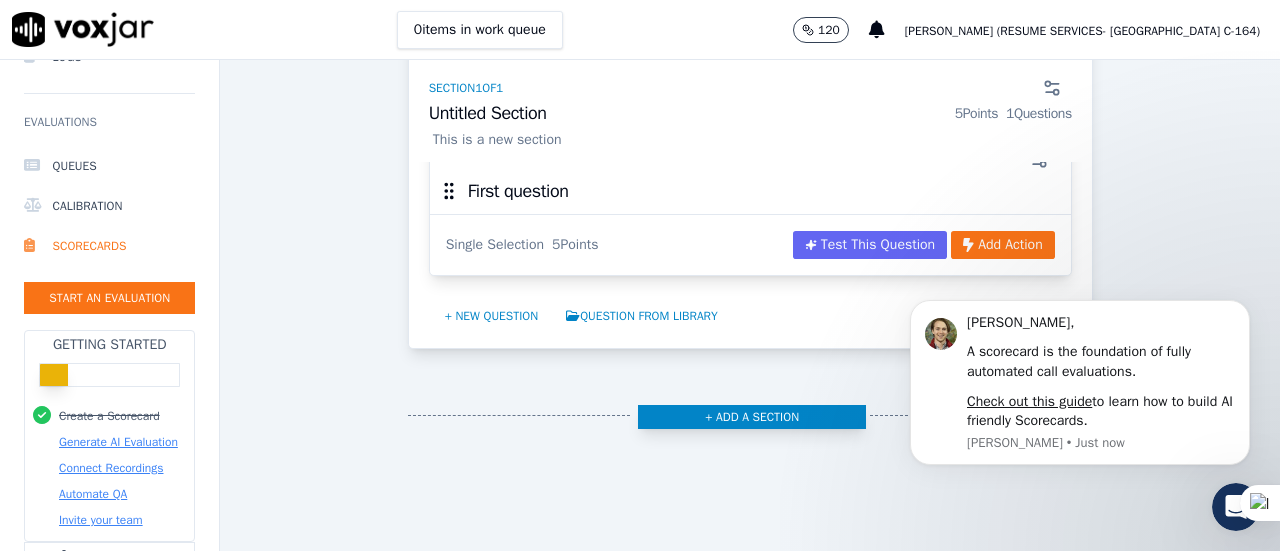 click on "+ Add a section" at bounding box center (752, 417) 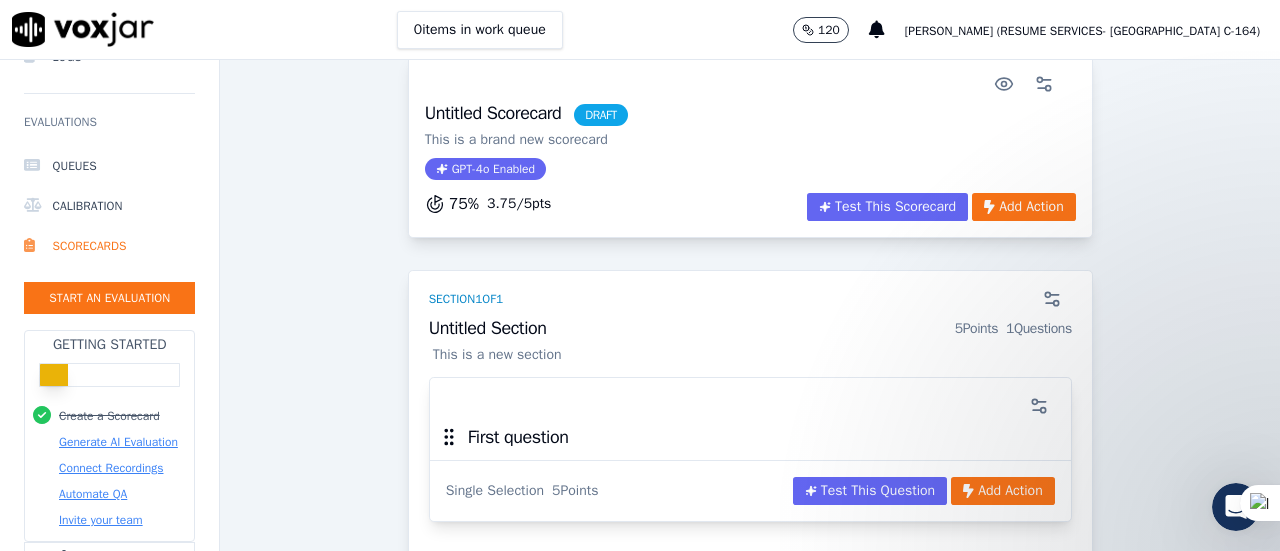 scroll, scrollTop: 105, scrollLeft: 0, axis: vertical 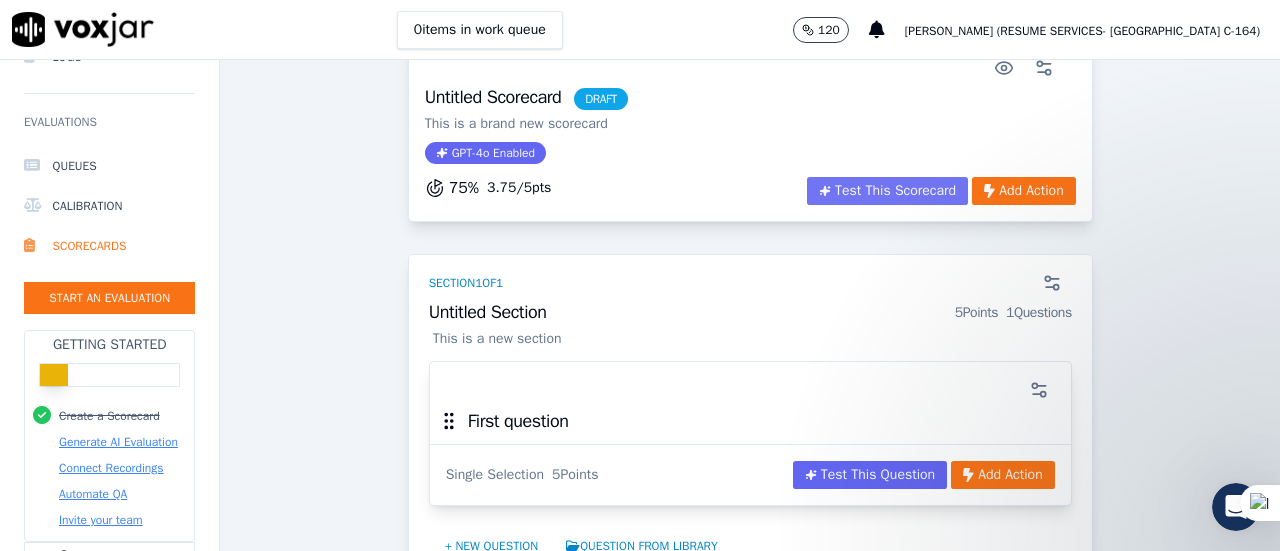 click on "Test This Scorecard" at bounding box center [887, 191] 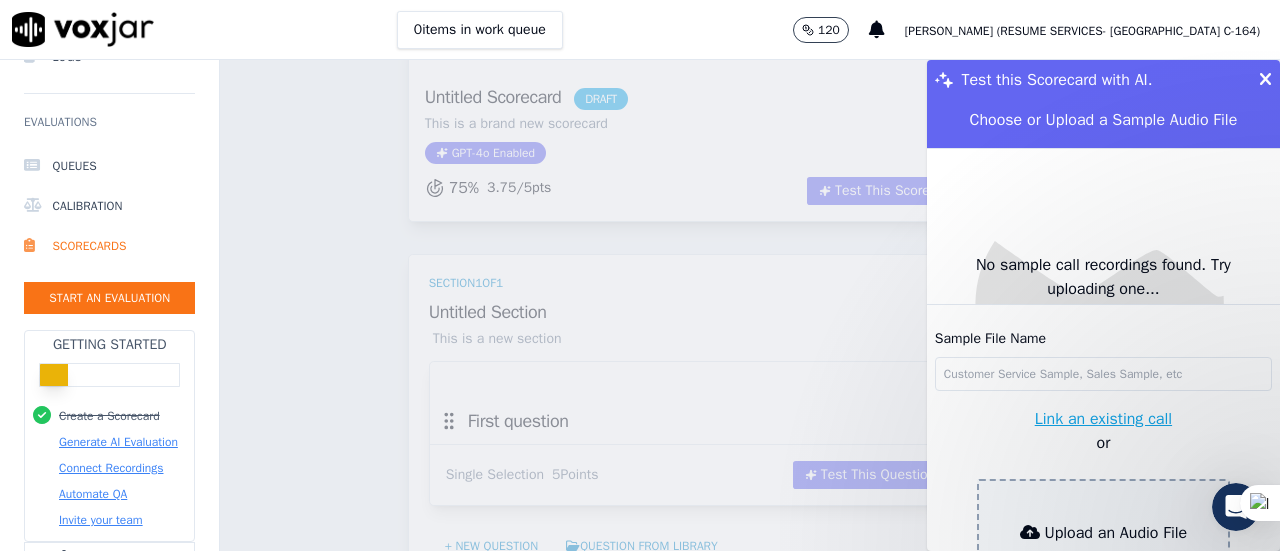 scroll, scrollTop: 167, scrollLeft: 0, axis: vertical 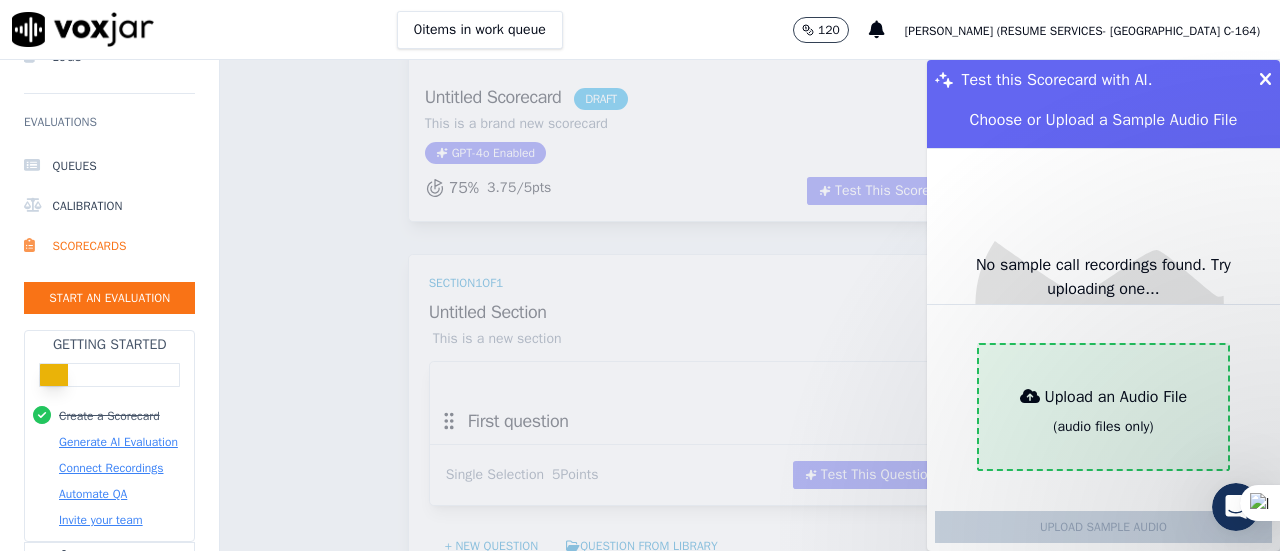 click on "Upload an Audio File" at bounding box center [1104, 397] 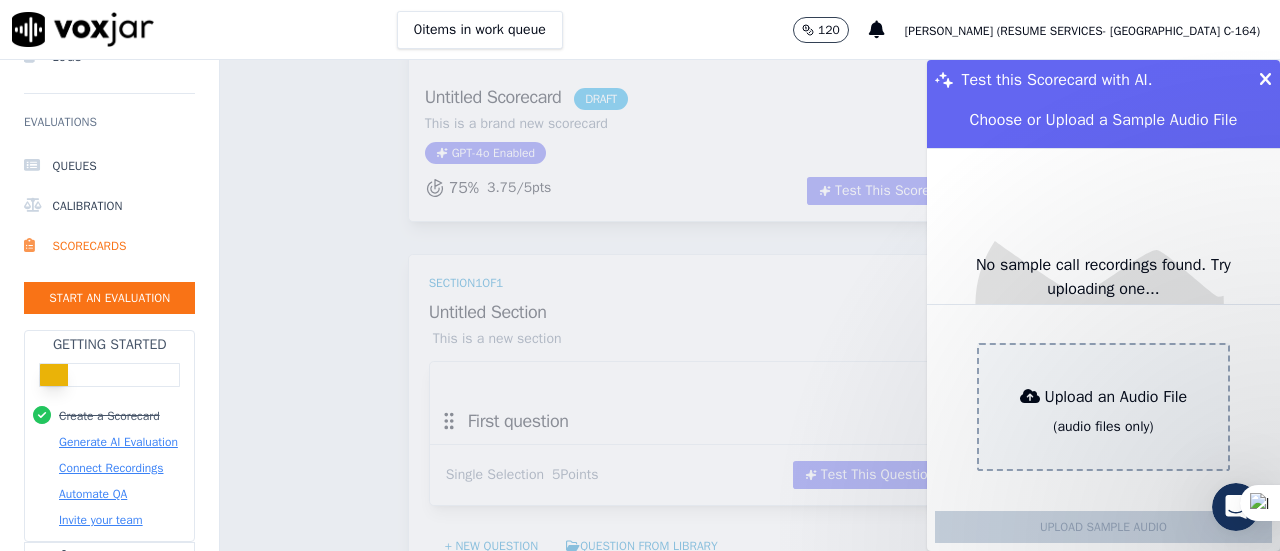click at bounding box center (1265, 80) 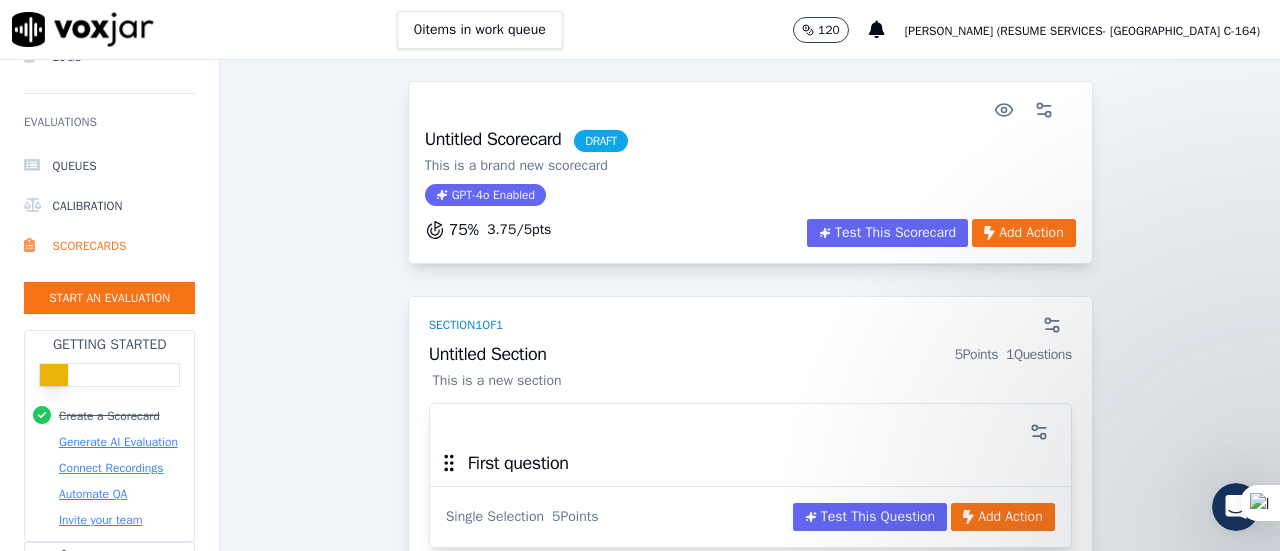 scroll, scrollTop: 61, scrollLeft: 0, axis: vertical 